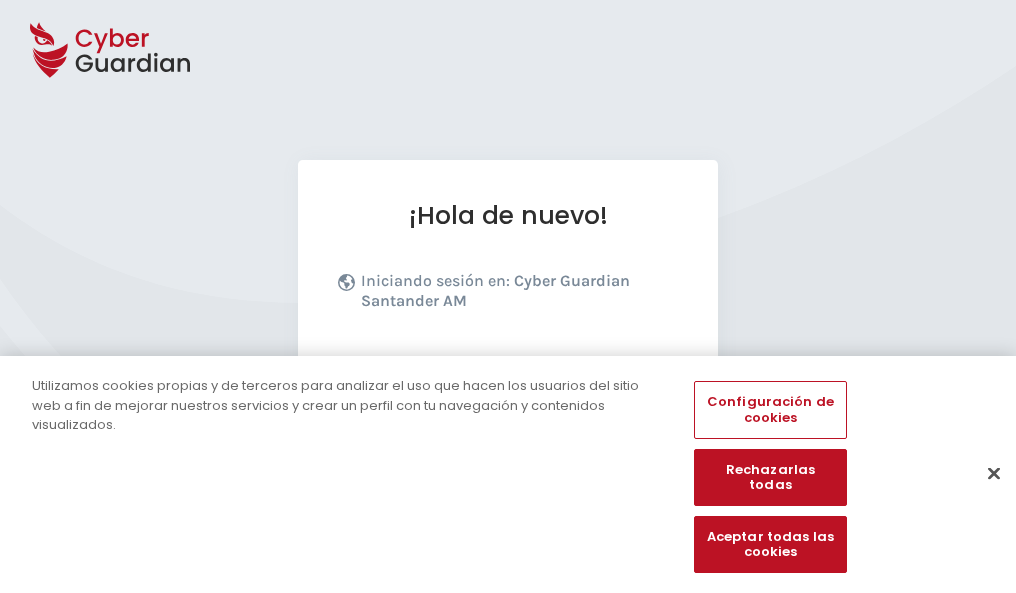 scroll, scrollTop: 245, scrollLeft: 0, axis: vertical 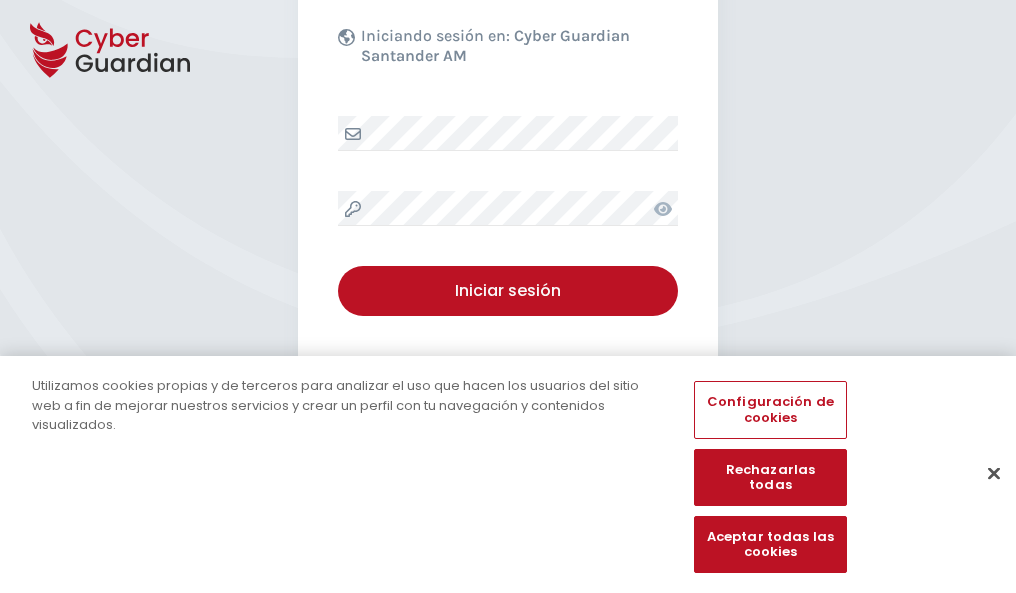 click at bounding box center [994, 473] 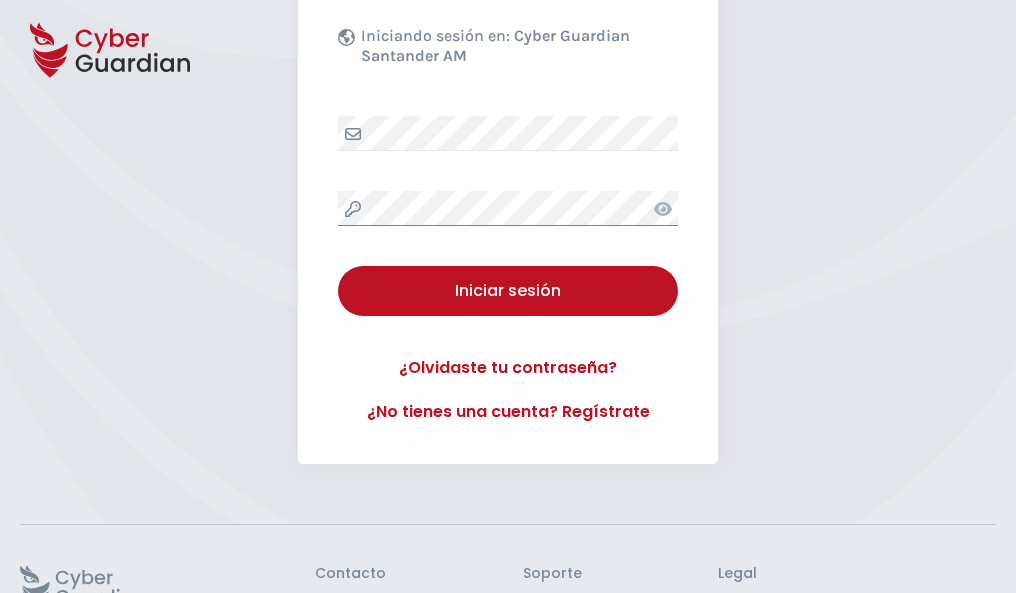 scroll, scrollTop: 389, scrollLeft: 0, axis: vertical 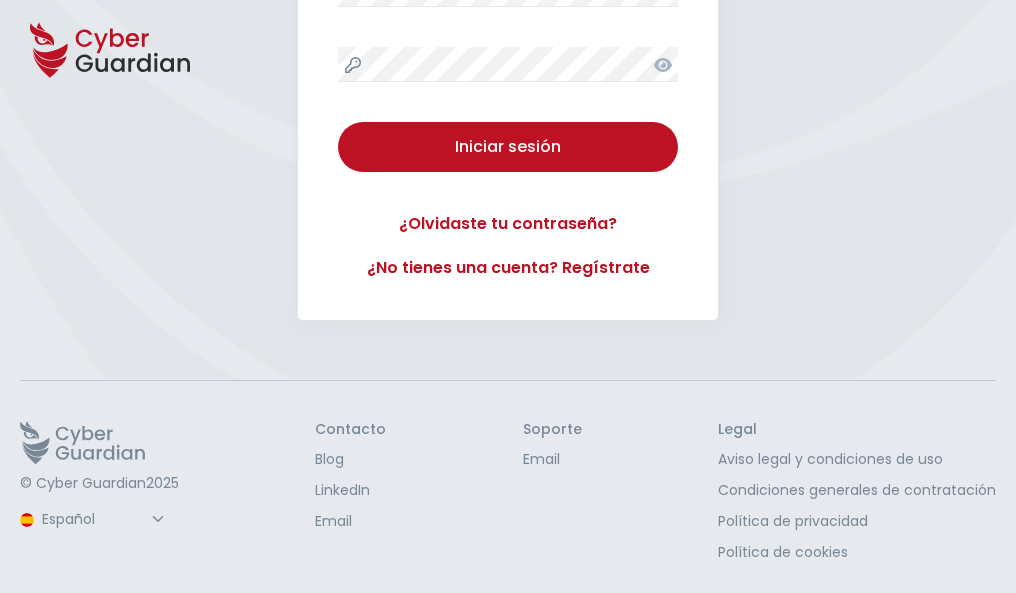 type 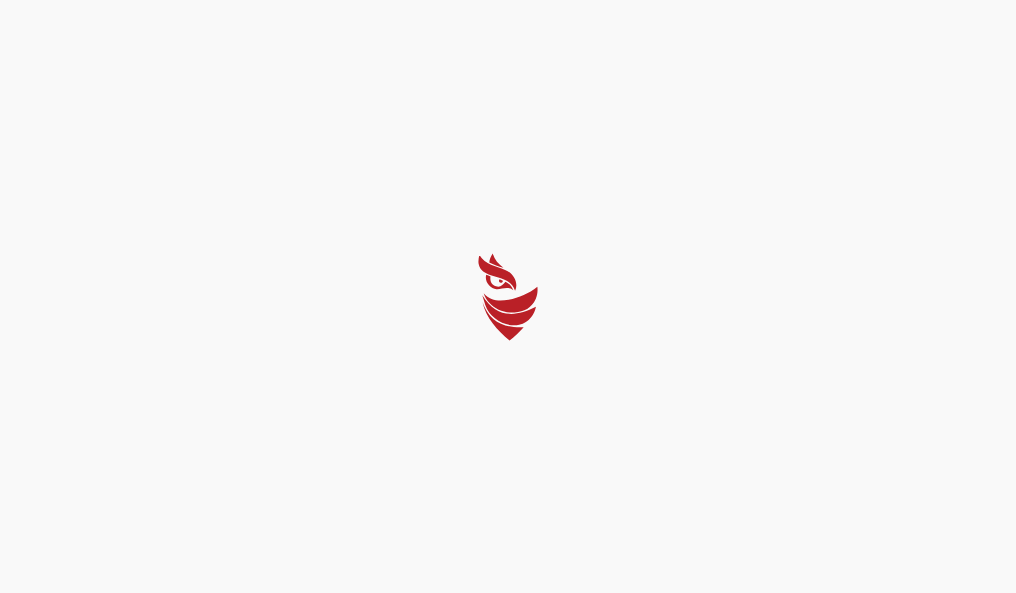 scroll, scrollTop: 0, scrollLeft: 0, axis: both 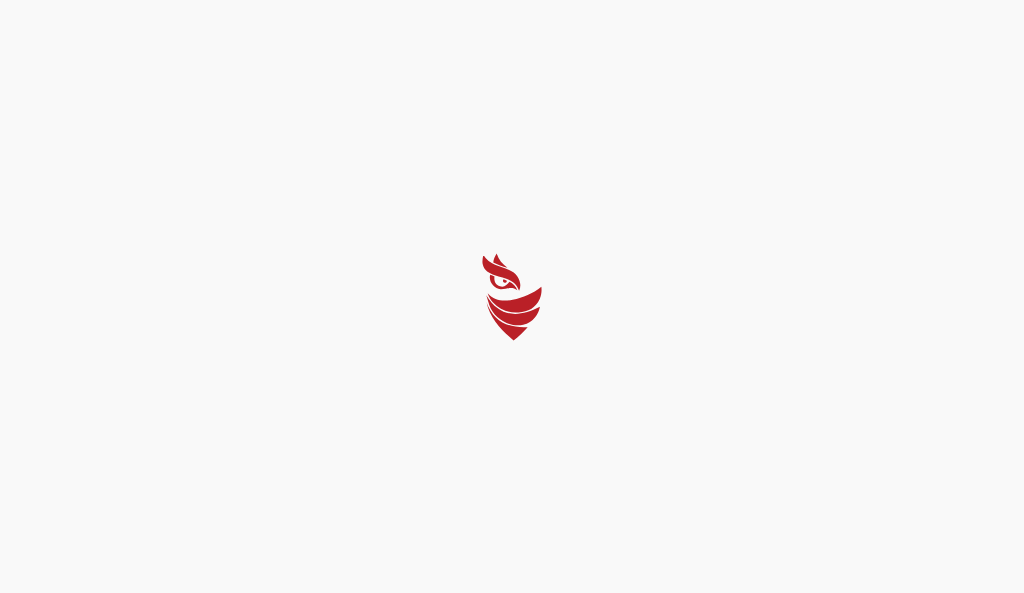 select on "Português (BR)" 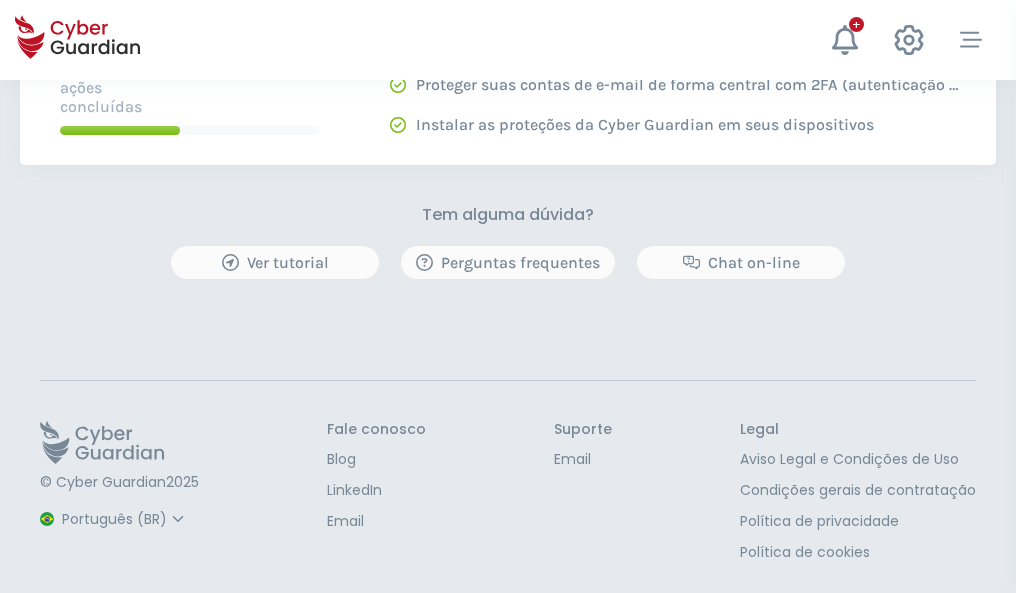 scroll, scrollTop: 0, scrollLeft: 0, axis: both 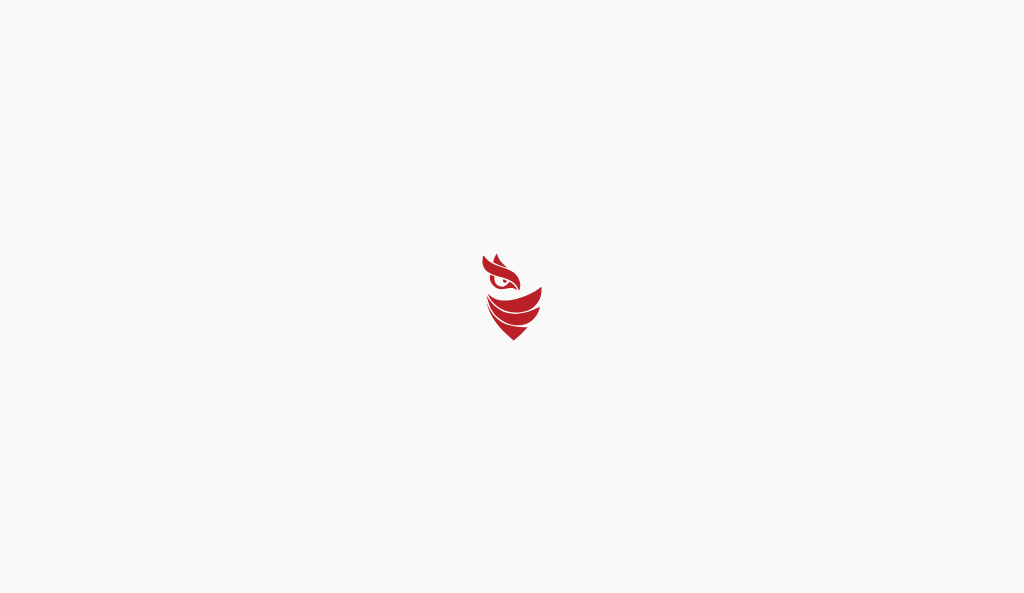 select on "Português (BR)" 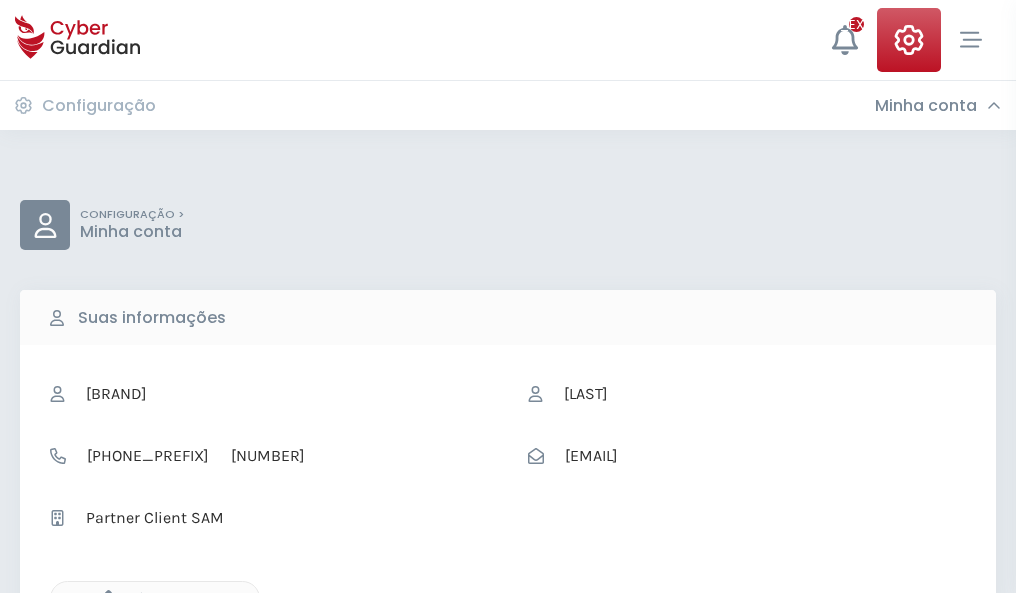 click 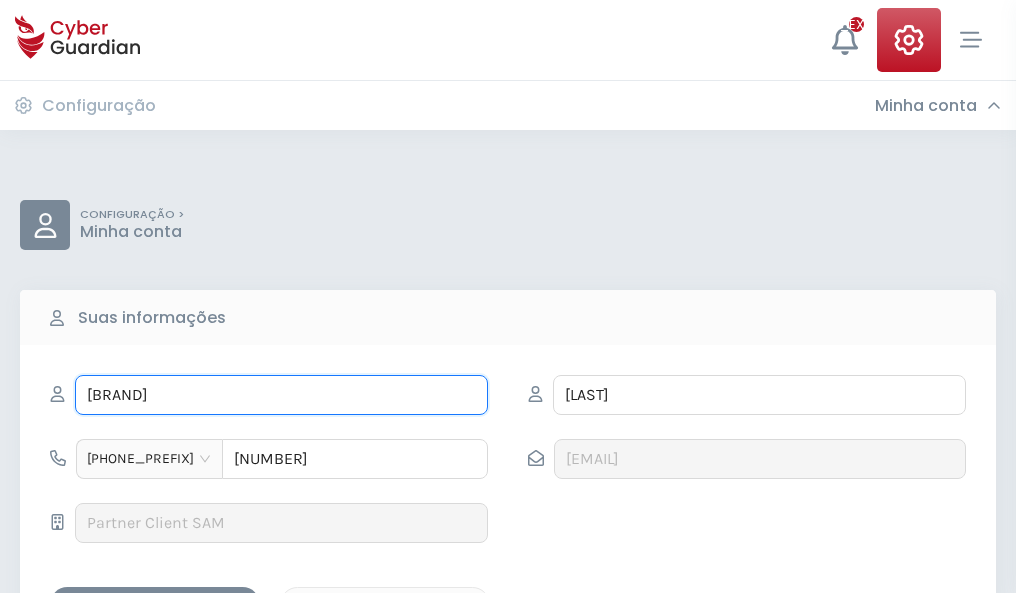 click on "PURIFICACIÓN" at bounding box center [281, 395] 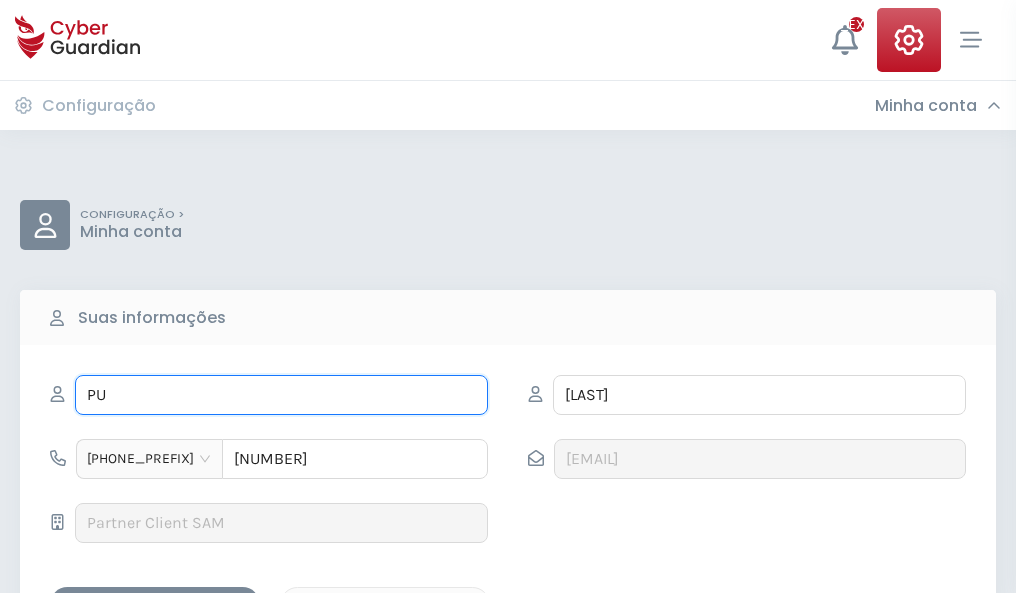 type on "P" 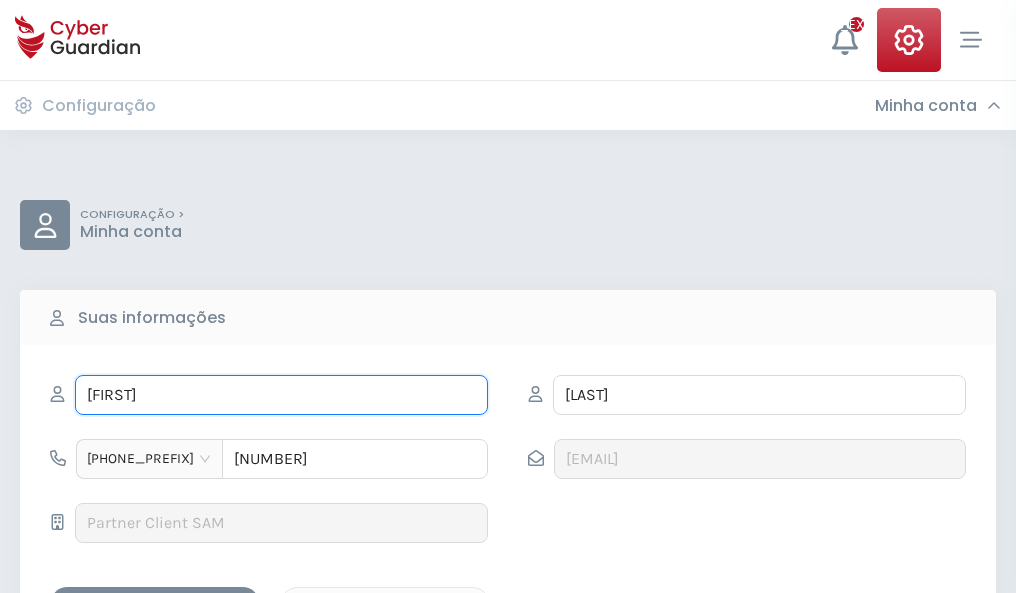 type on "Adriana" 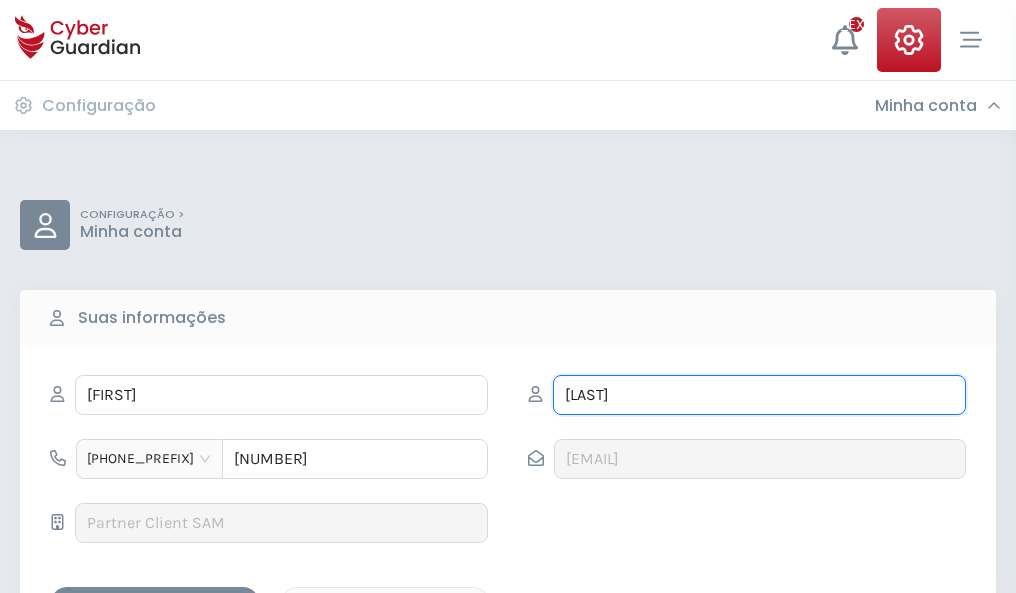 click on "LLORENTE" at bounding box center [759, 395] 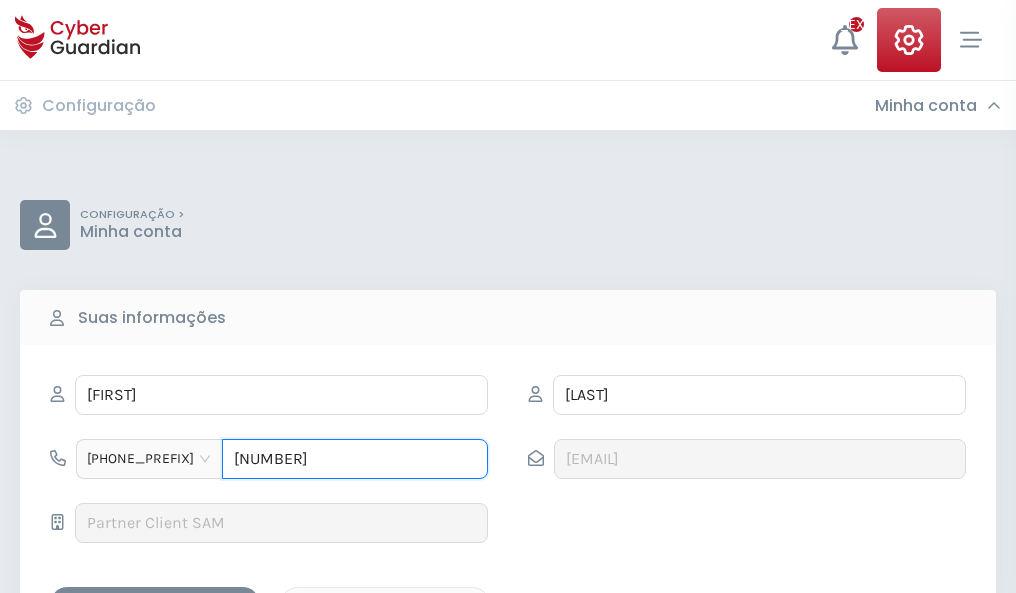 click on "4976599575" at bounding box center [355, 459] 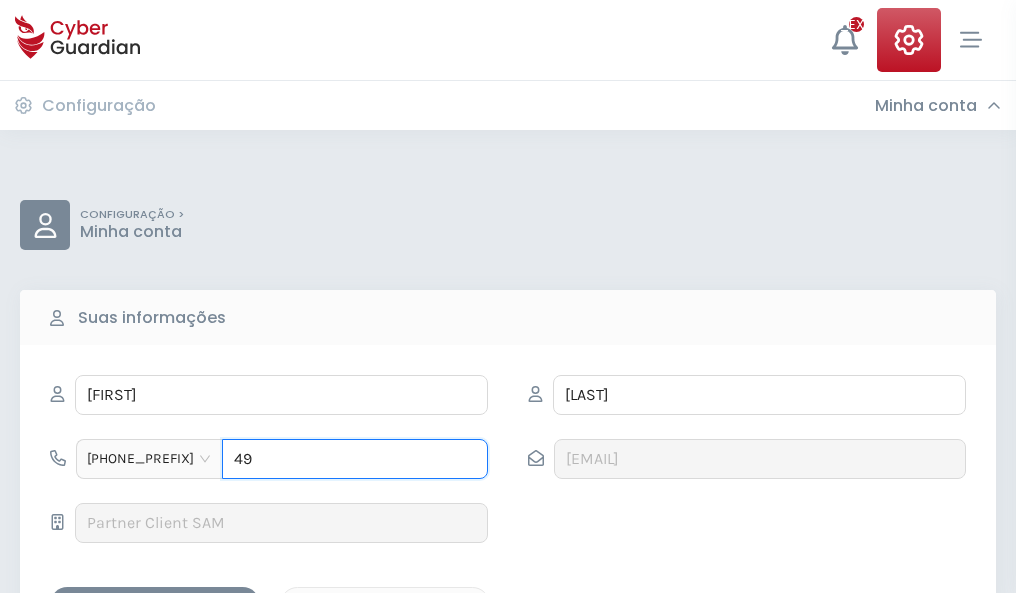 type on "4" 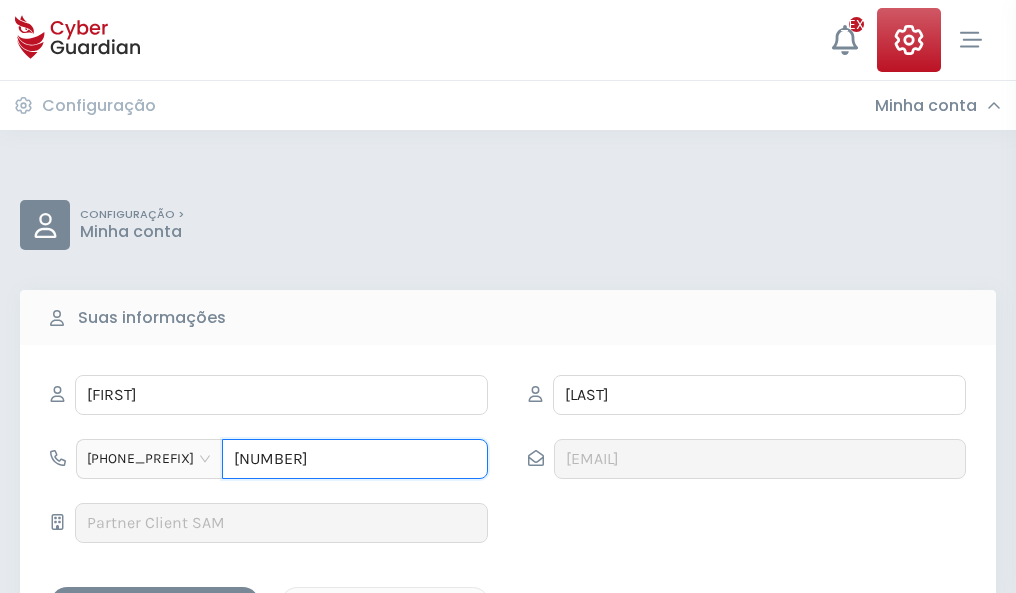 type on "4846375684" 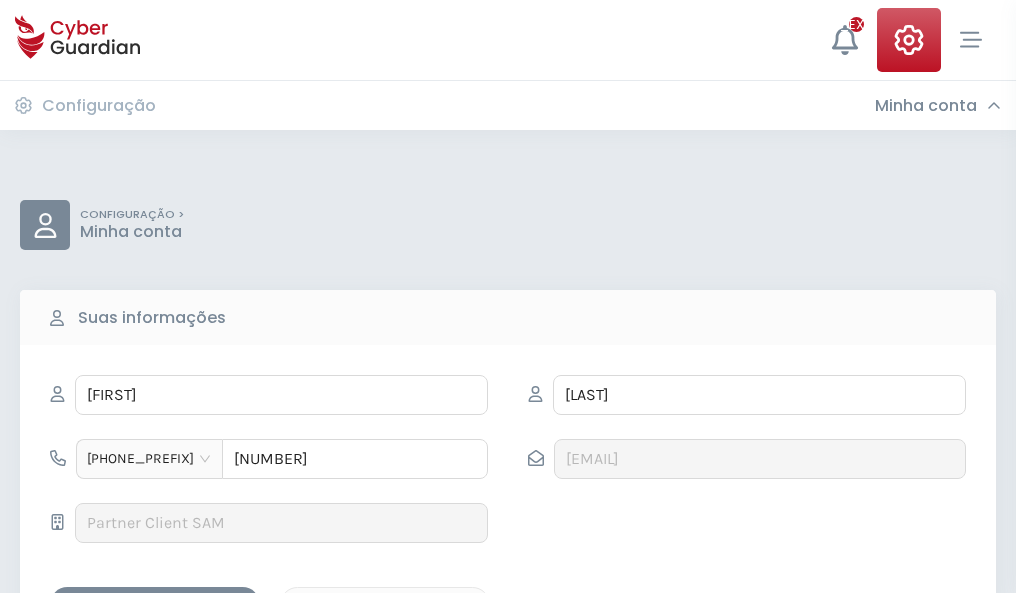 click on "Salvar alterações" at bounding box center [155, 604] 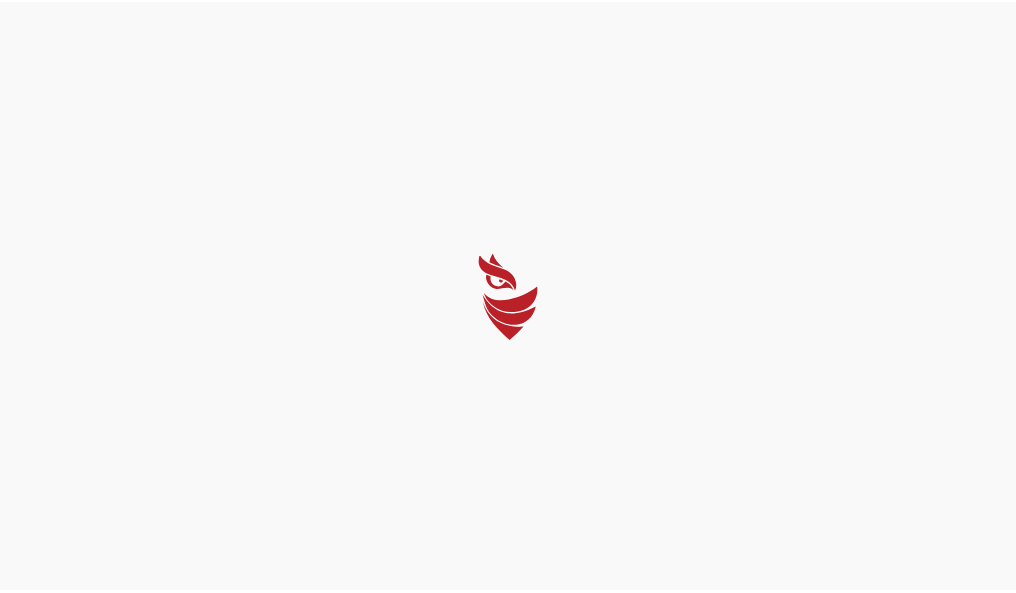 scroll, scrollTop: 0, scrollLeft: 0, axis: both 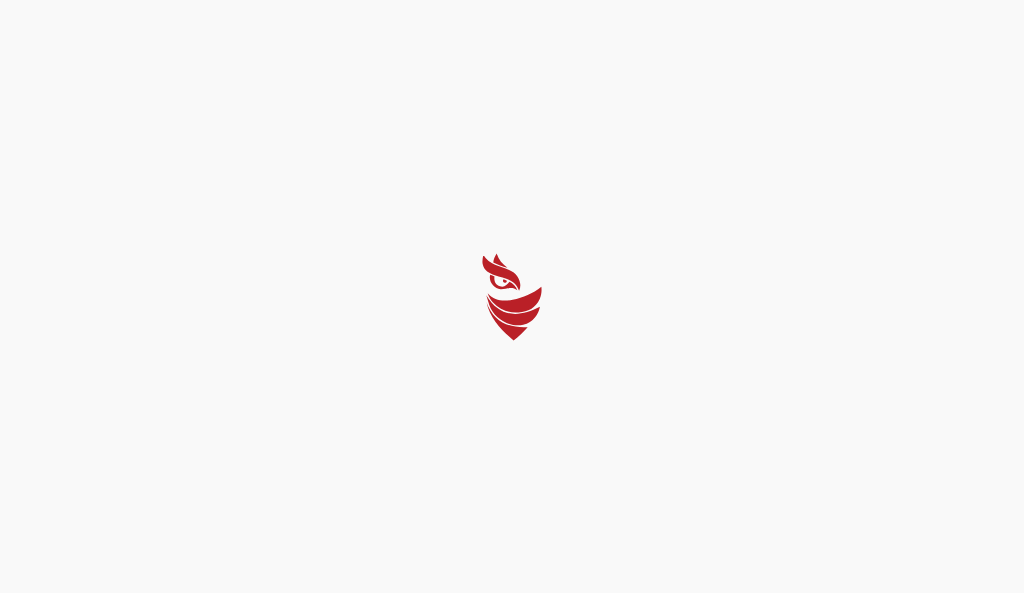select on "Português (BR)" 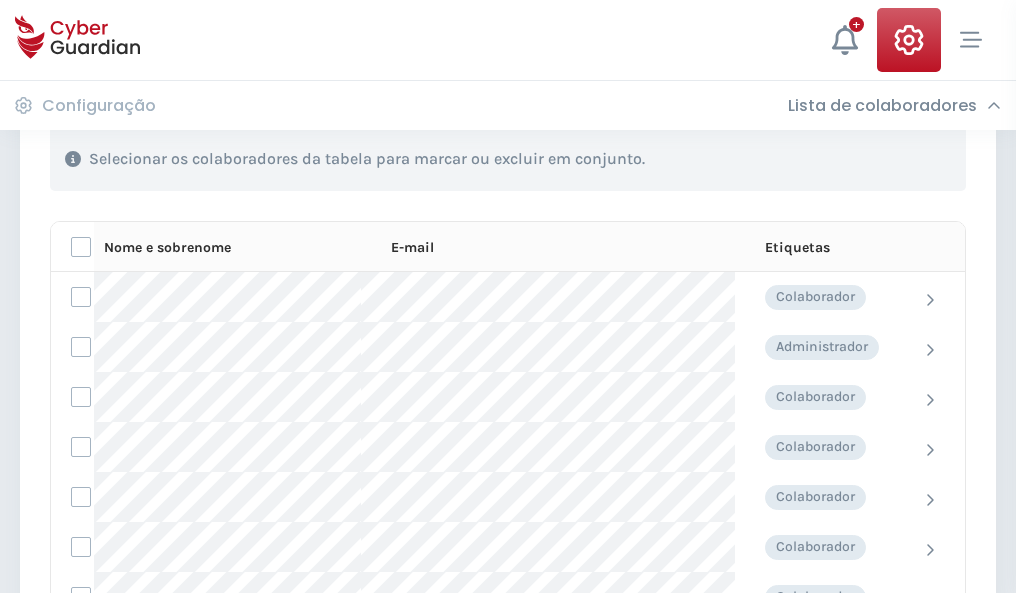 scroll, scrollTop: 856, scrollLeft: 0, axis: vertical 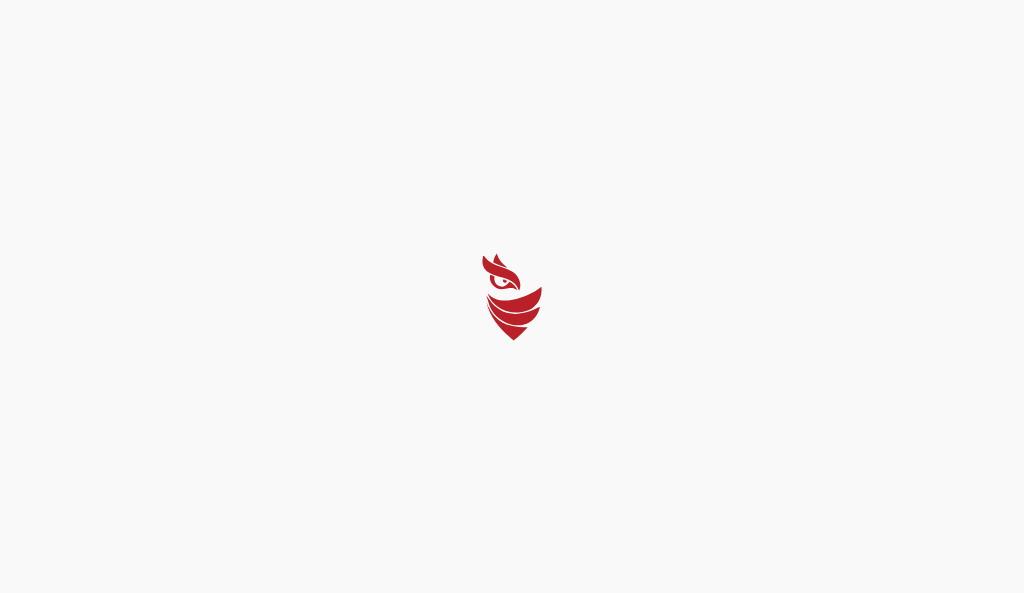 select on "Português (BR)" 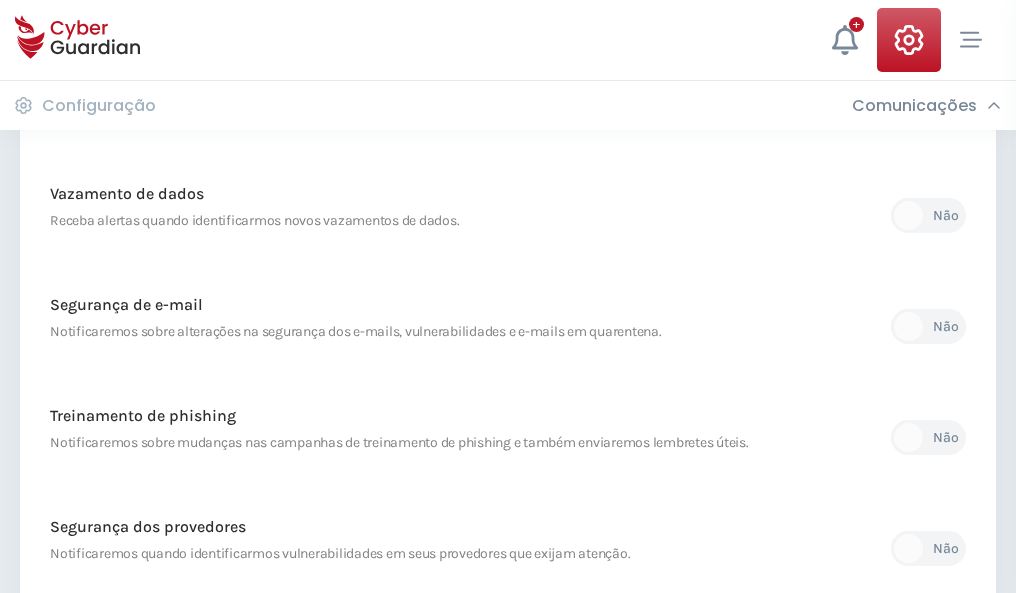 scroll, scrollTop: 1053, scrollLeft: 0, axis: vertical 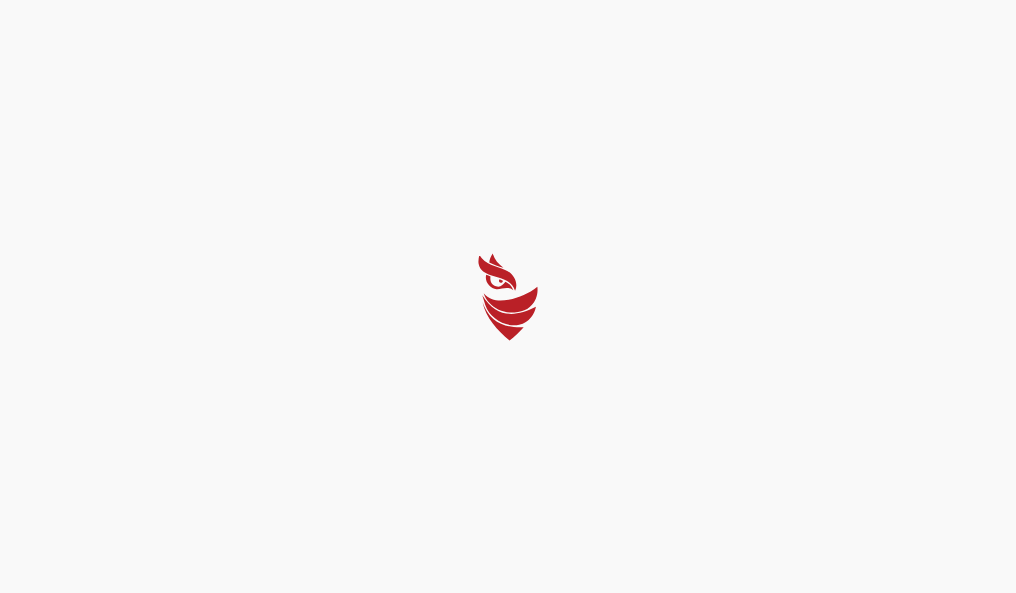 select on "Português (BR)" 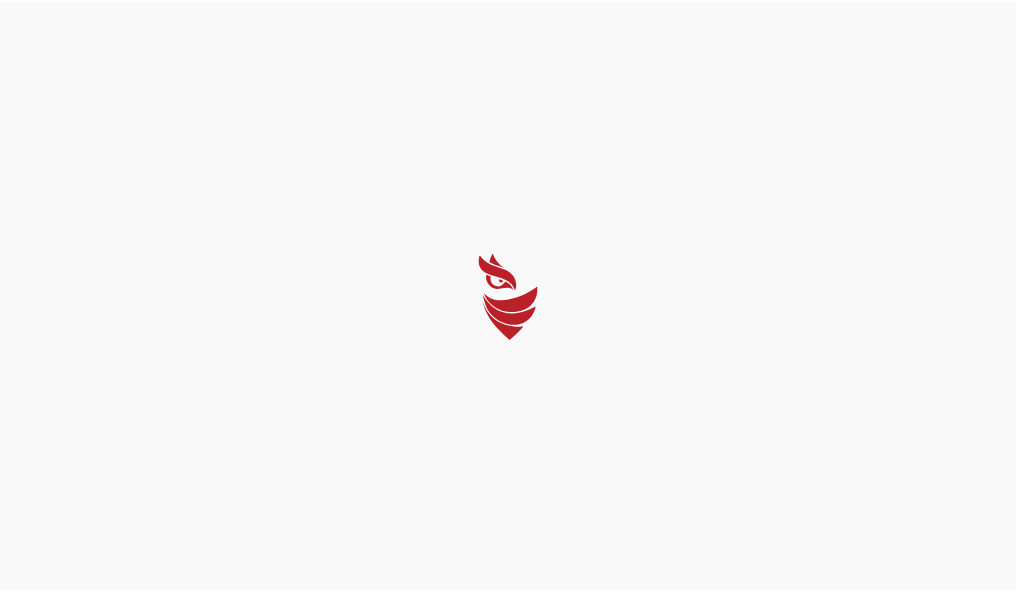 scroll, scrollTop: 0, scrollLeft: 0, axis: both 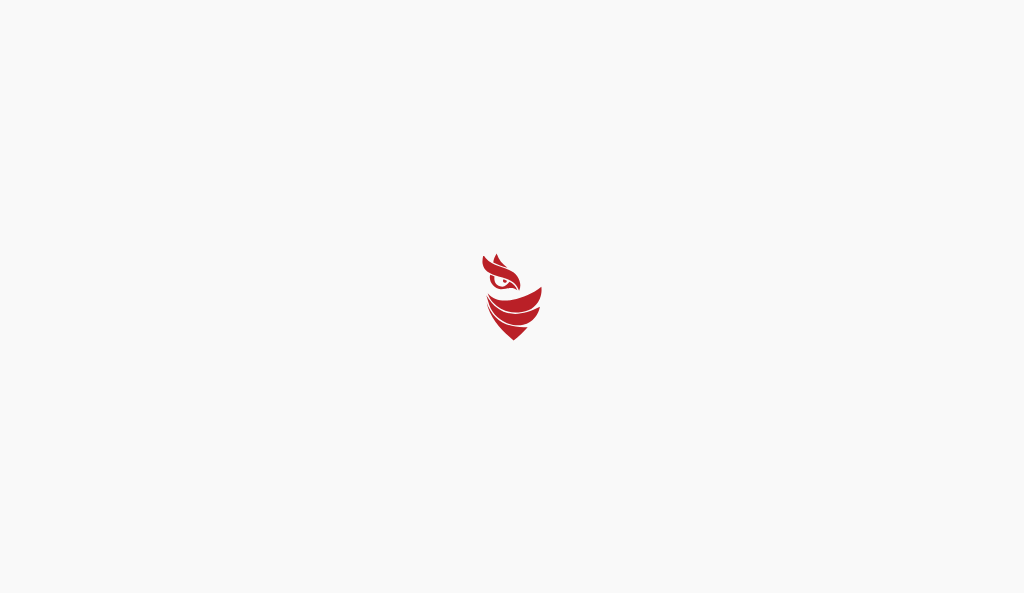 select on "Português (BR)" 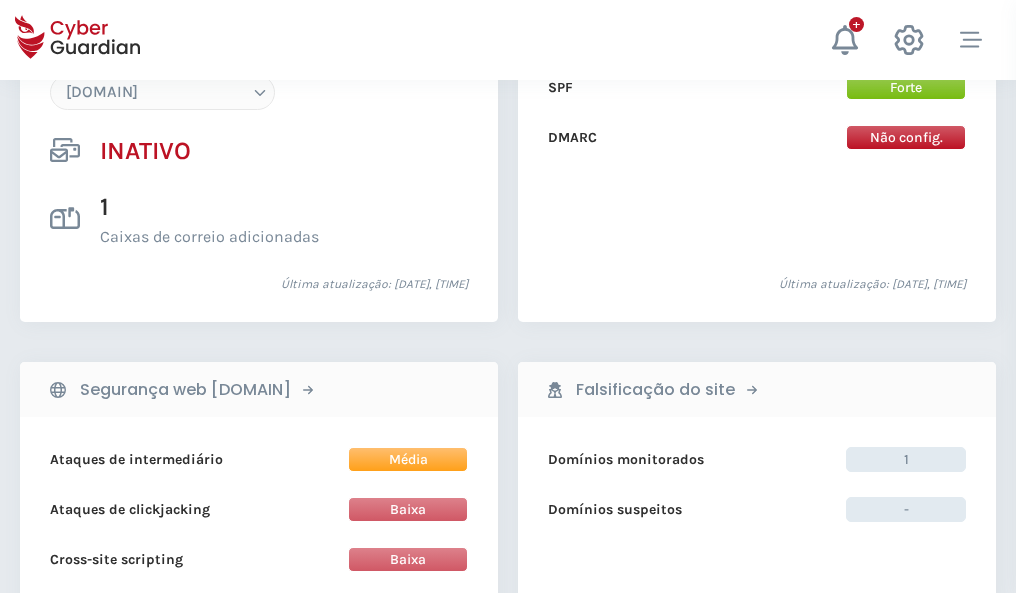 scroll, scrollTop: 1882, scrollLeft: 0, axis: vertical 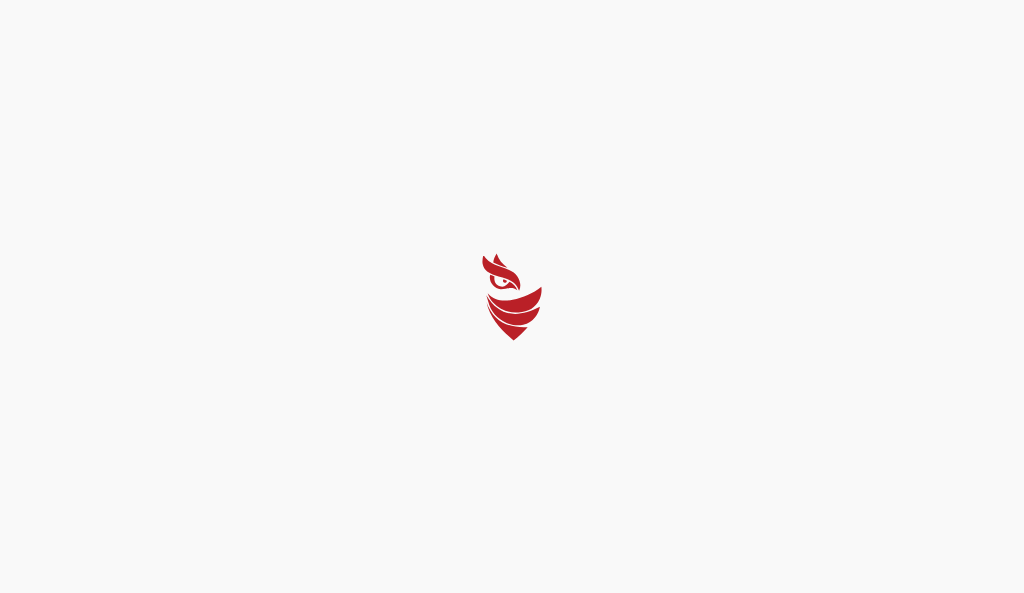 select on "Português (BR)" 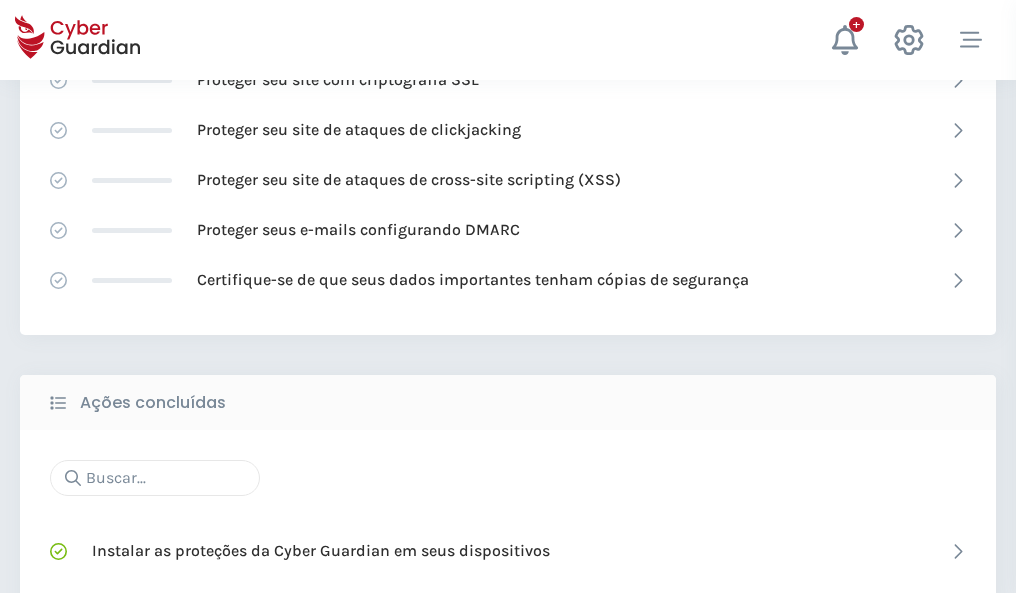 scroll, scrollTop: 1332, scrollLeft: 0, axis: vertical 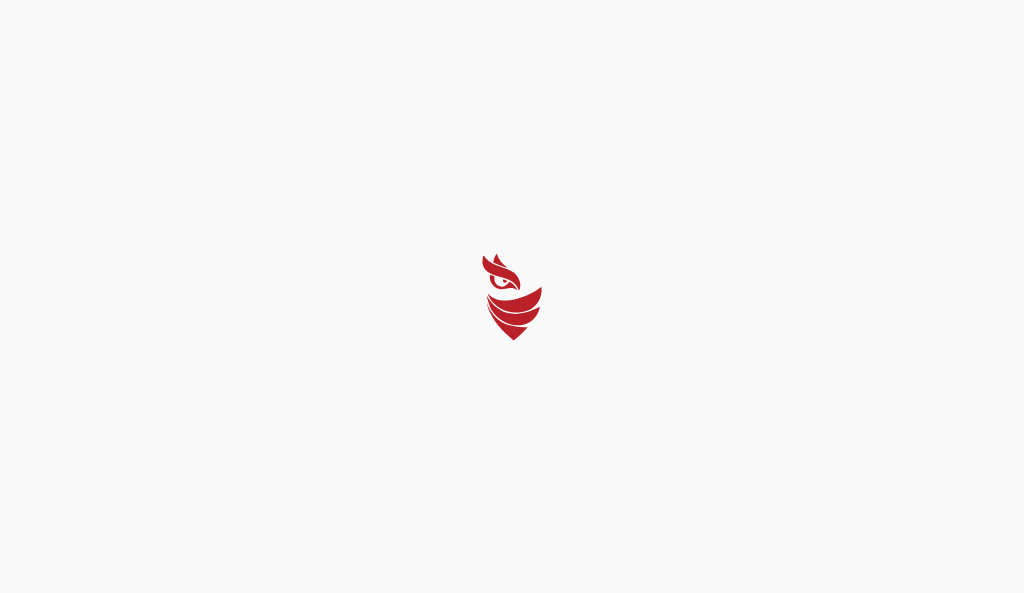 select on "Português (BR)" 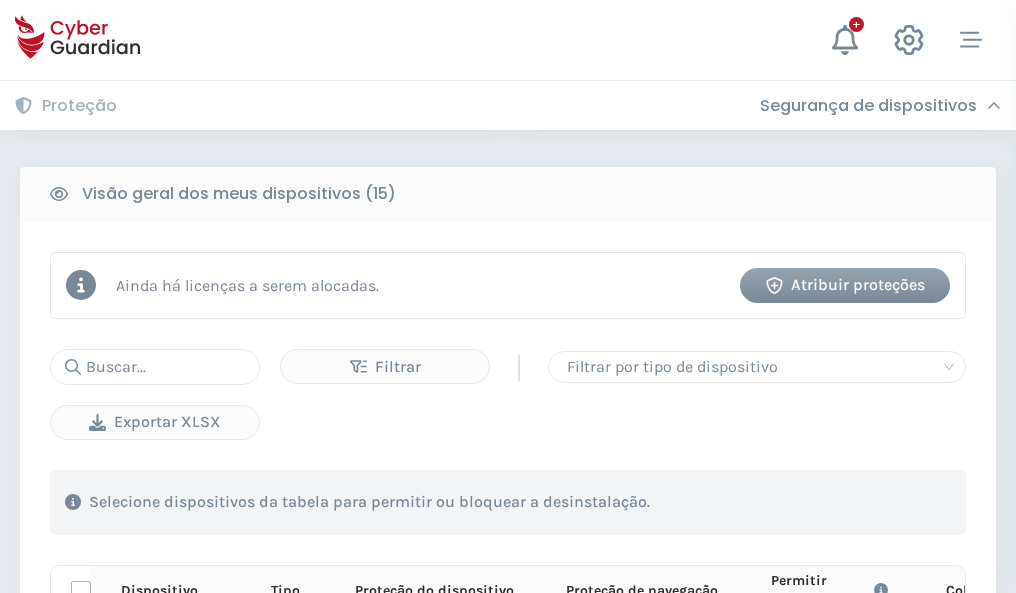 scroll, scrollTop: 1767, scrollLeft: 0, axis: vertical 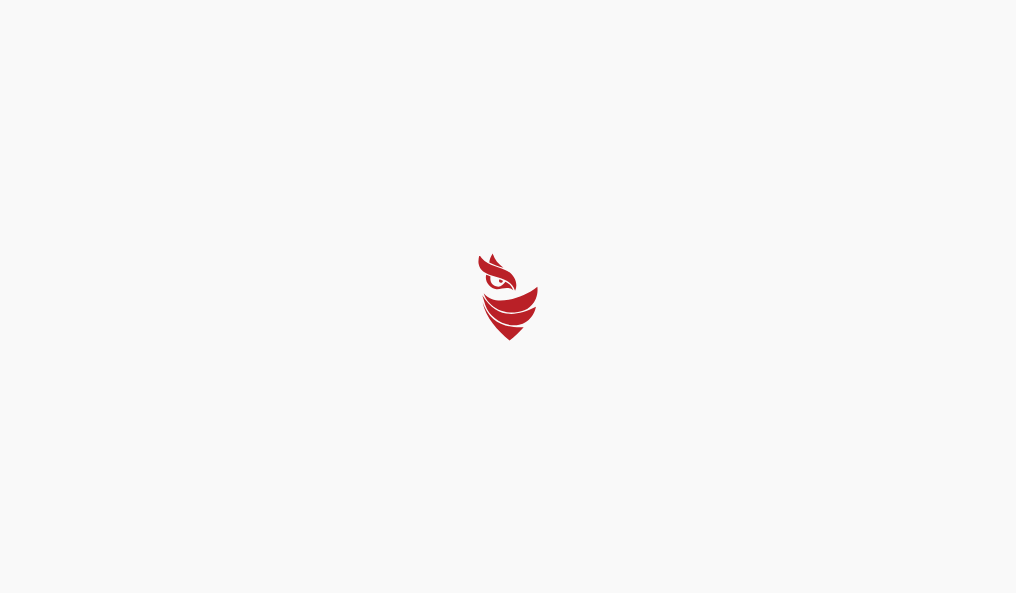 select on "Português (BR)" 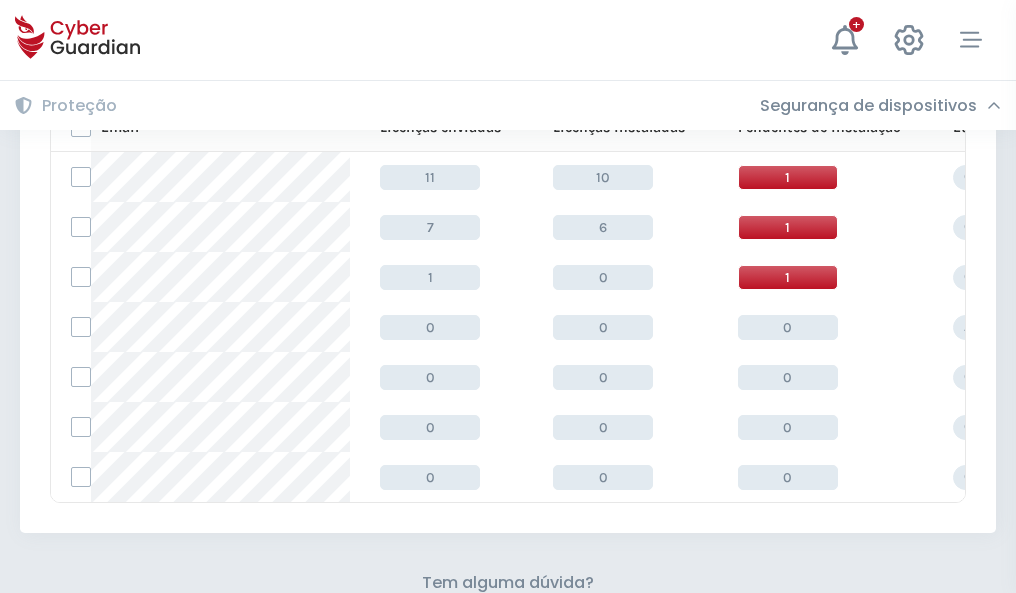 scroll, scrollTop: 878, scrollLeft: 0, axis: vertical 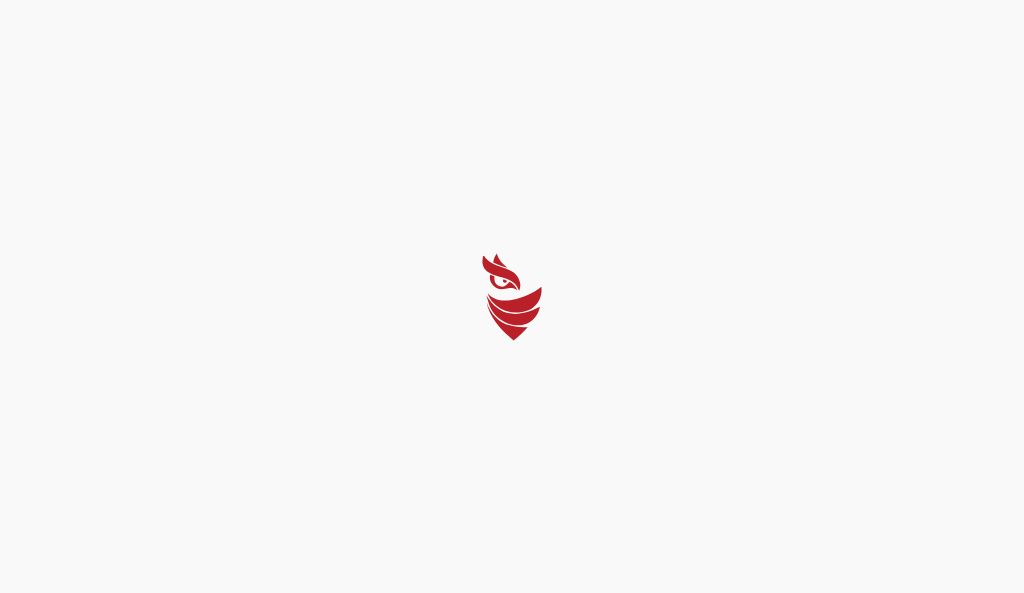 select on "Português (BR)" 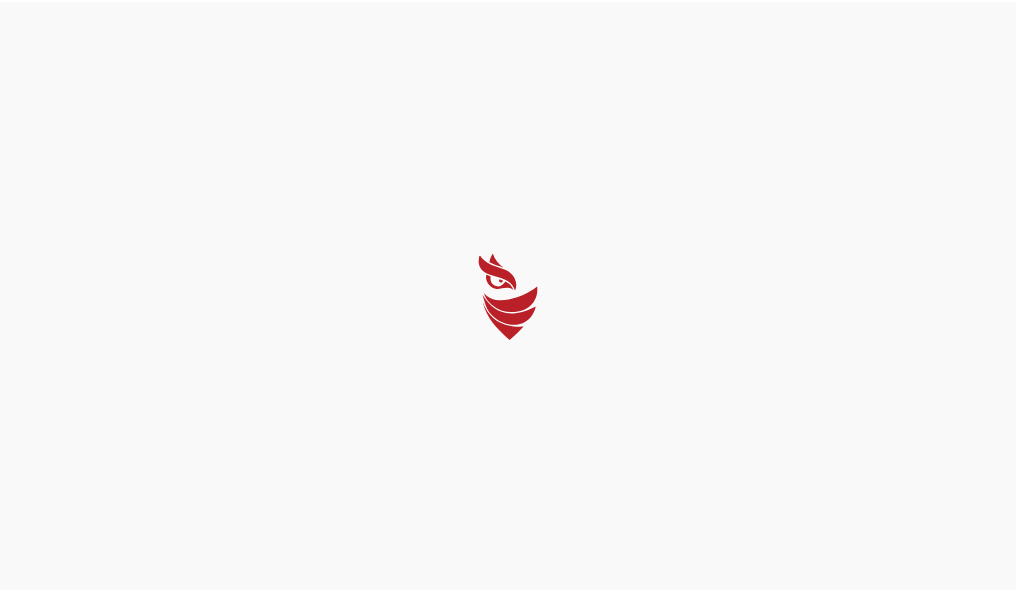 scroll, scrollTop: 0, scrollLeft: 0, axis: both 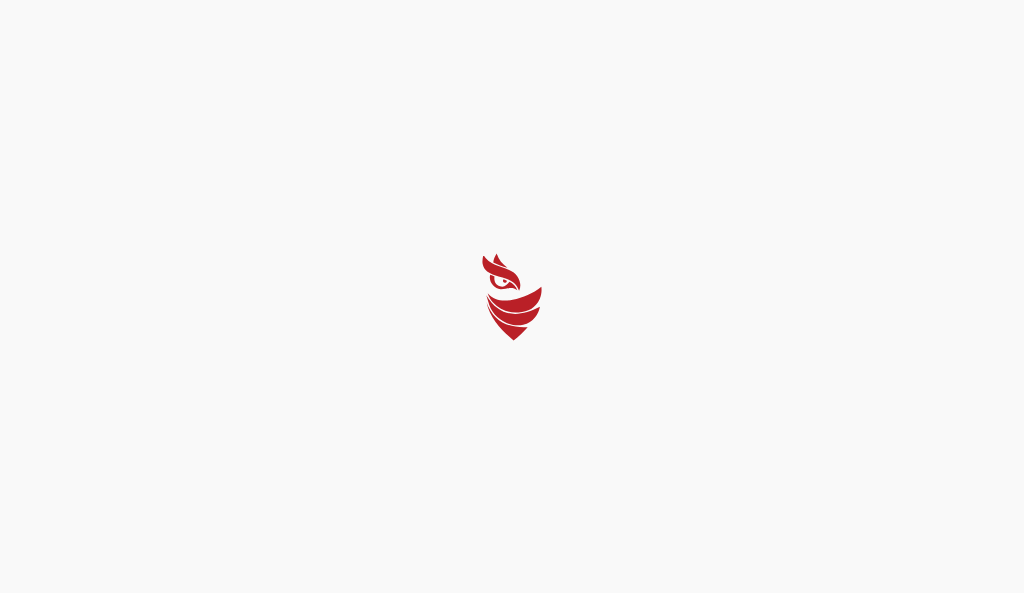 select on "Português (BR)" 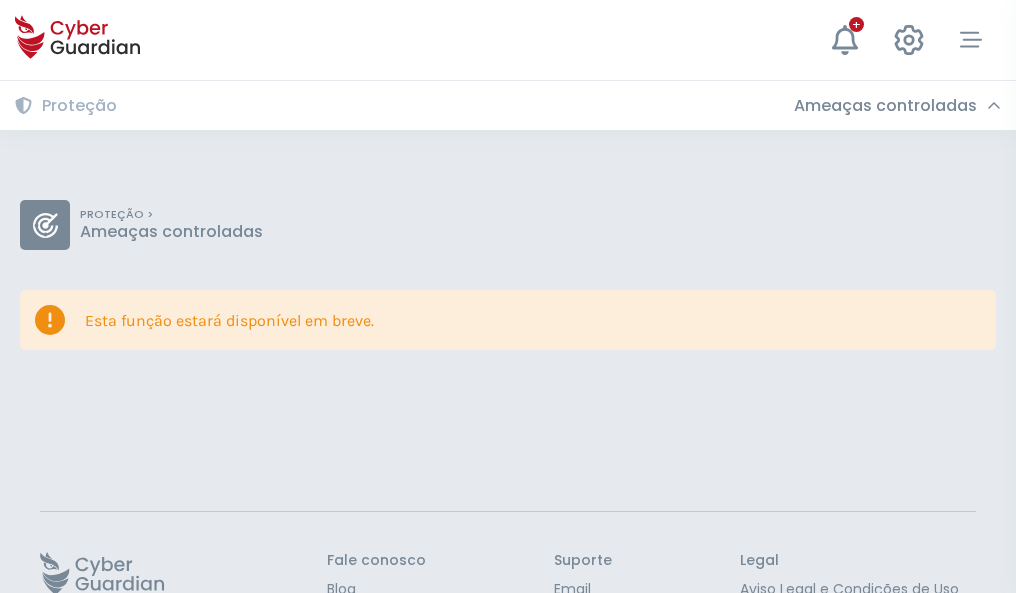 scroll, scrollTop: 130, scrollLeft: 0, axis: vertical 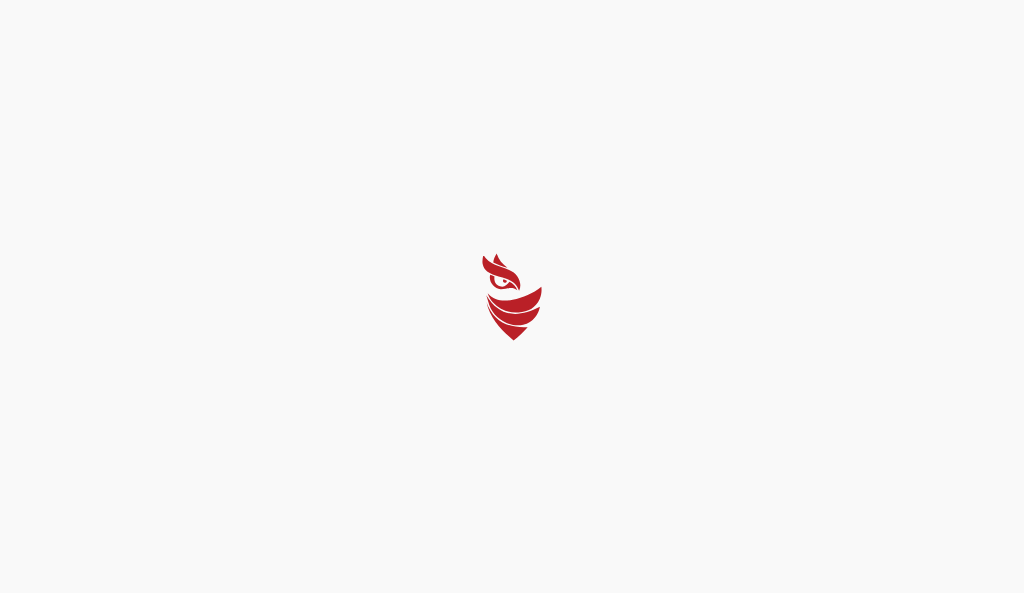 select on "Português (BR)" 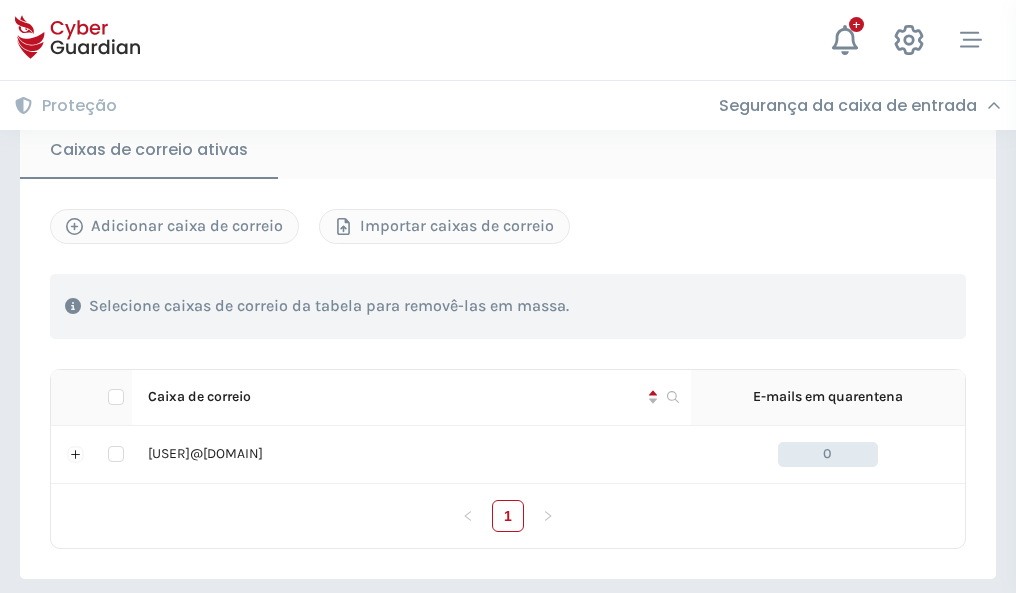 scroll, scrollTop: 1650, scrollLeft: 0, axis: vertical 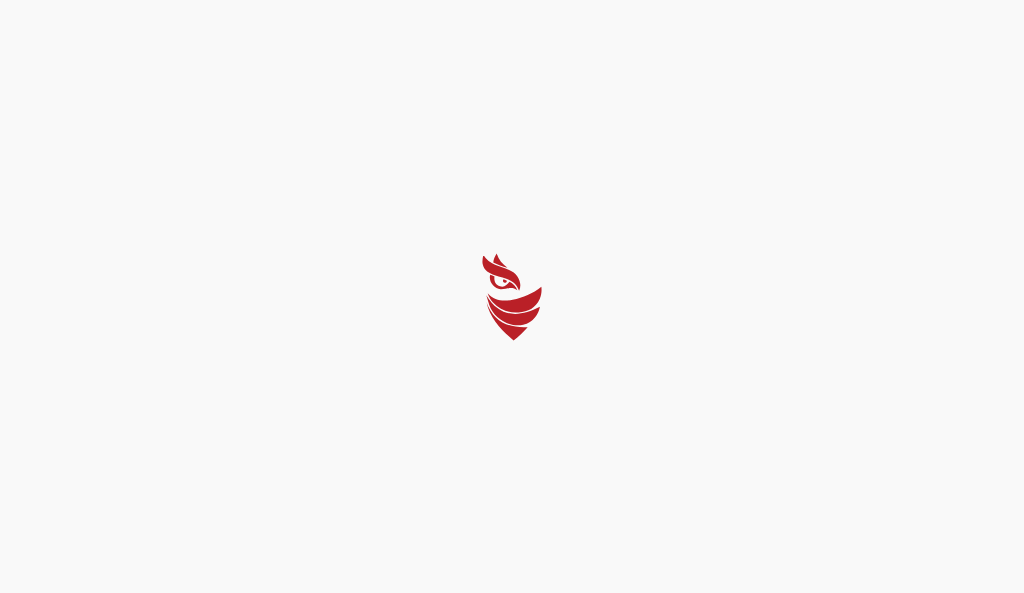 select on "Português (BR)" 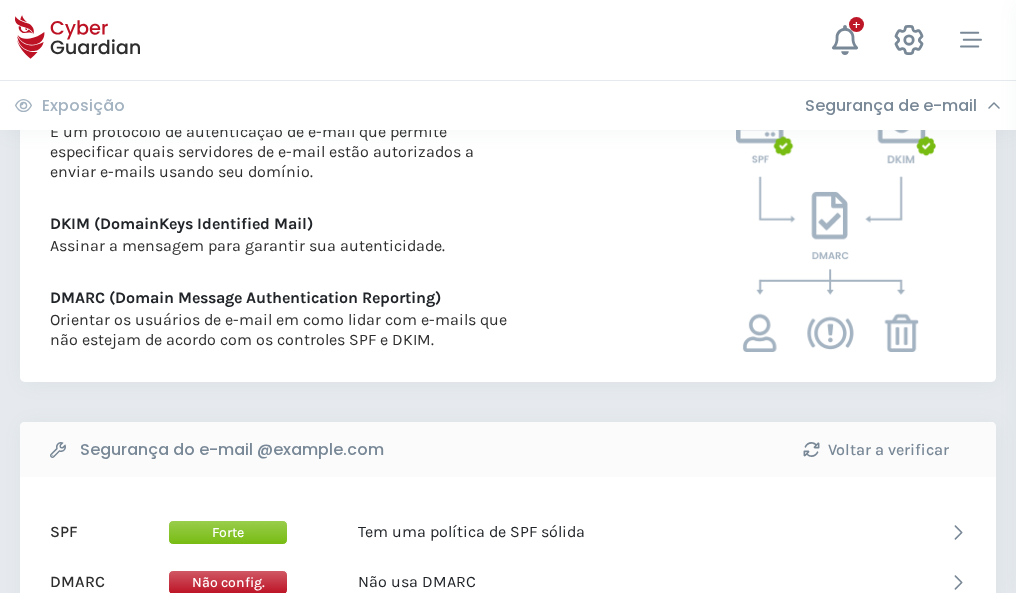 scroll, scrollTop: 1079, scrollLeft: 0, axis: vertical 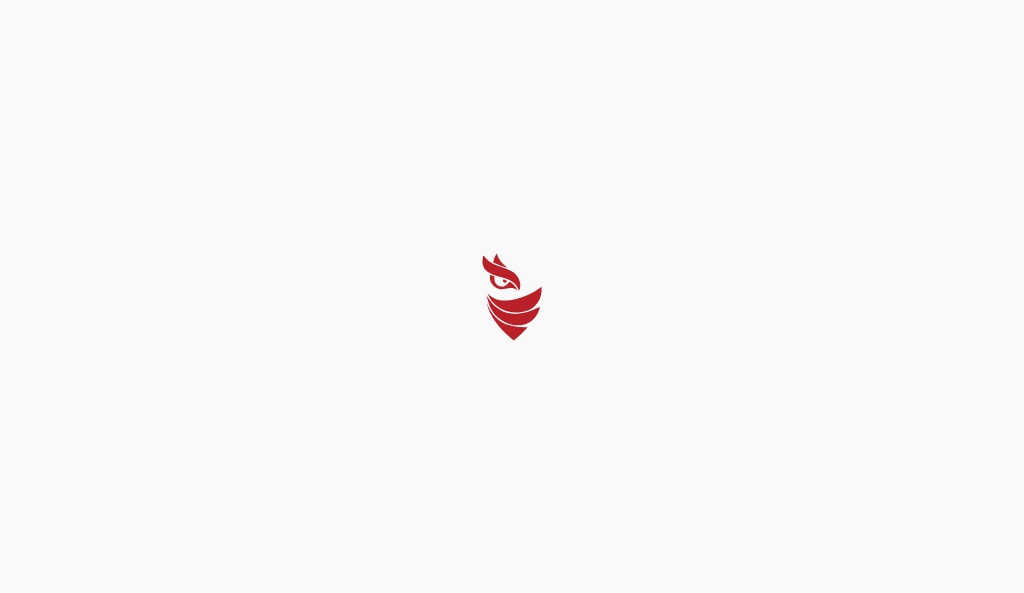 select on "Português (BR)" 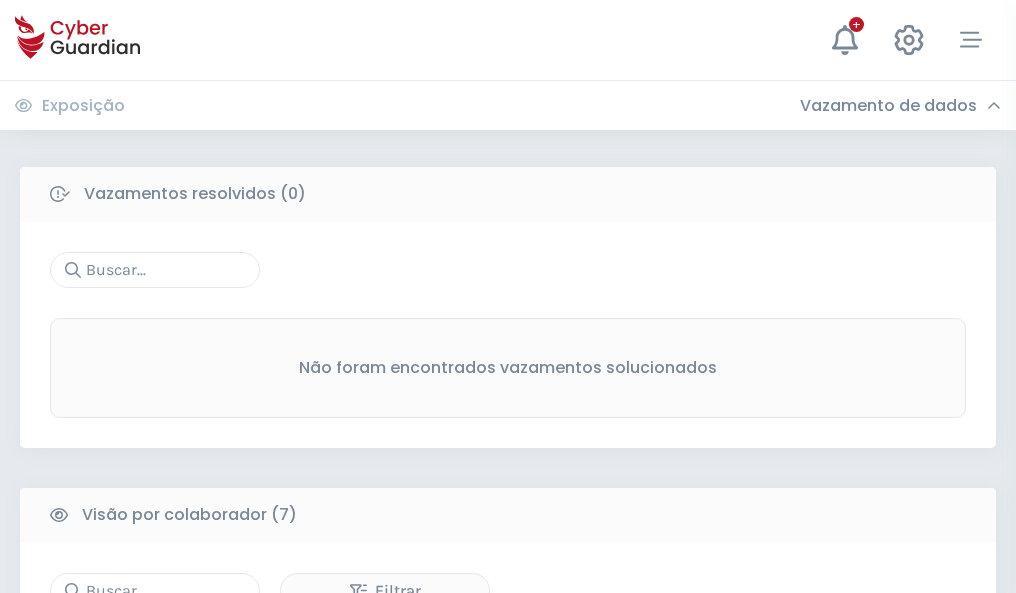 scroll, scrollTop: 1654, scrollLeft: 0, axis: vertical 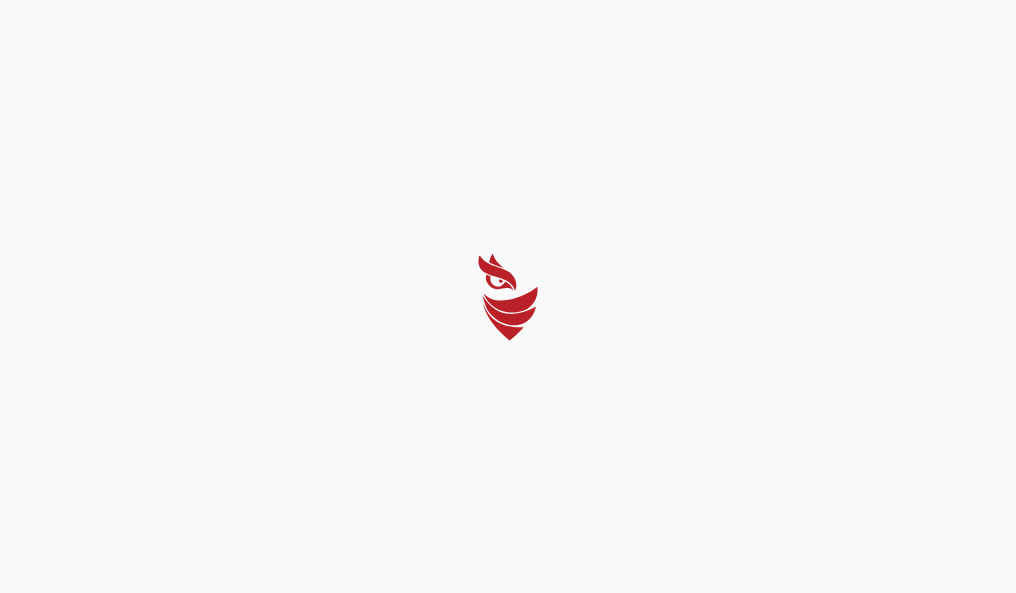 select on "Português (BR)" 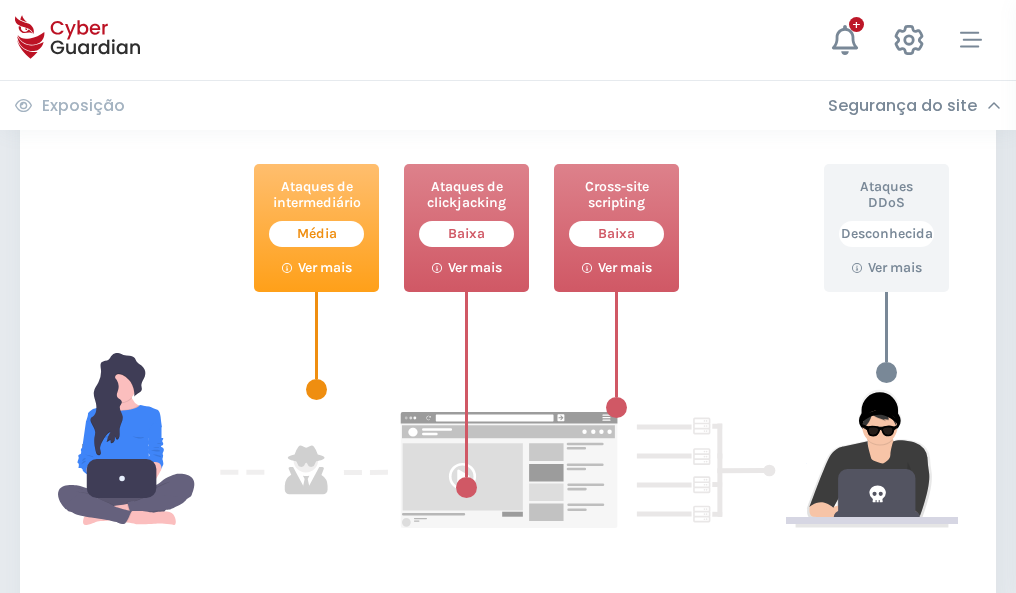 scroll, scrollTop: 1089, scrollLeft: 0, axis: vertical 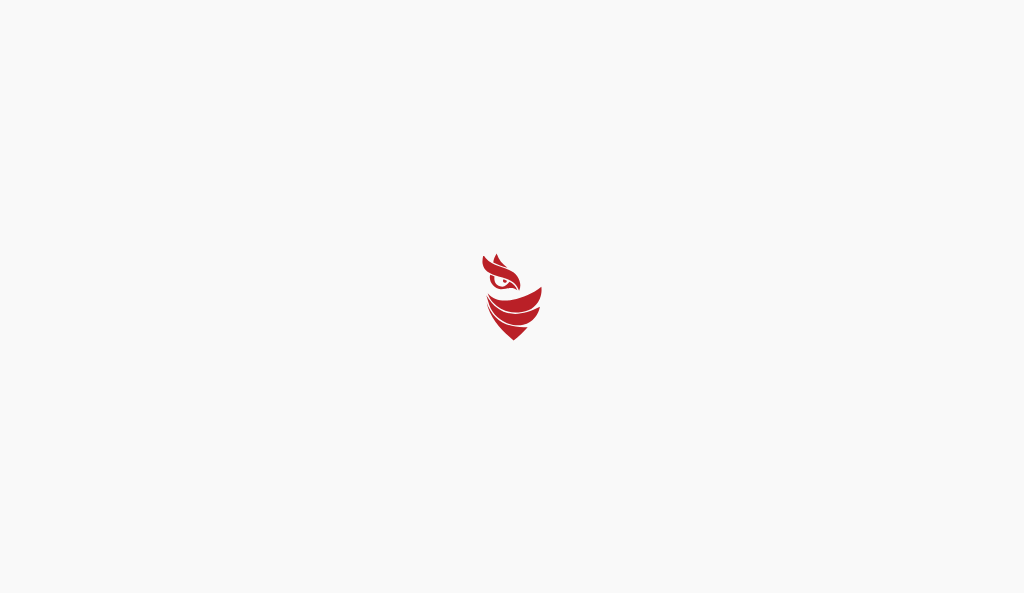select on "Português (BR)" 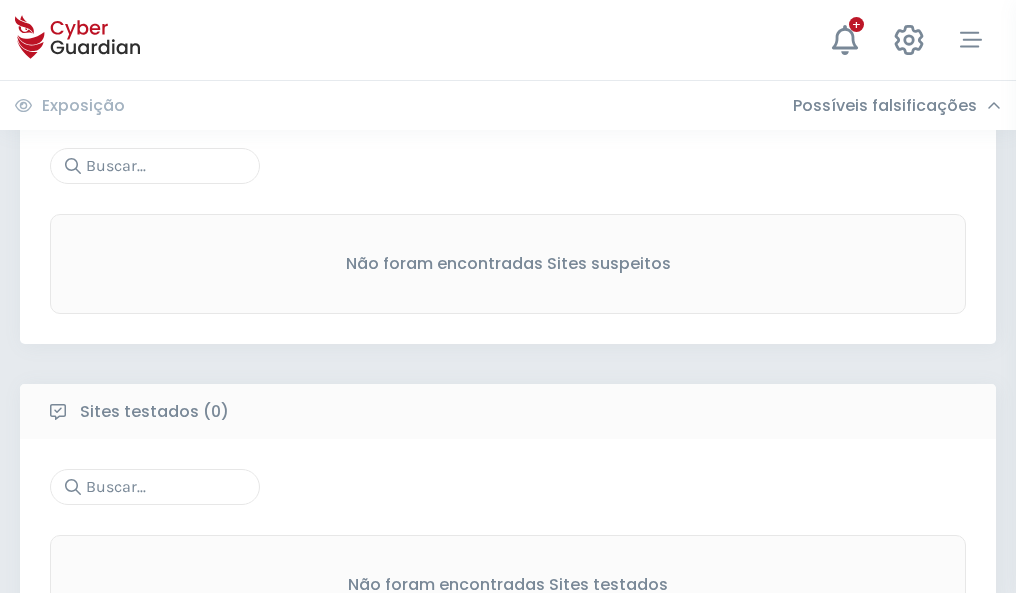 scroll, scrollTop: 1046, scrollLeft: 0, axis: vertical 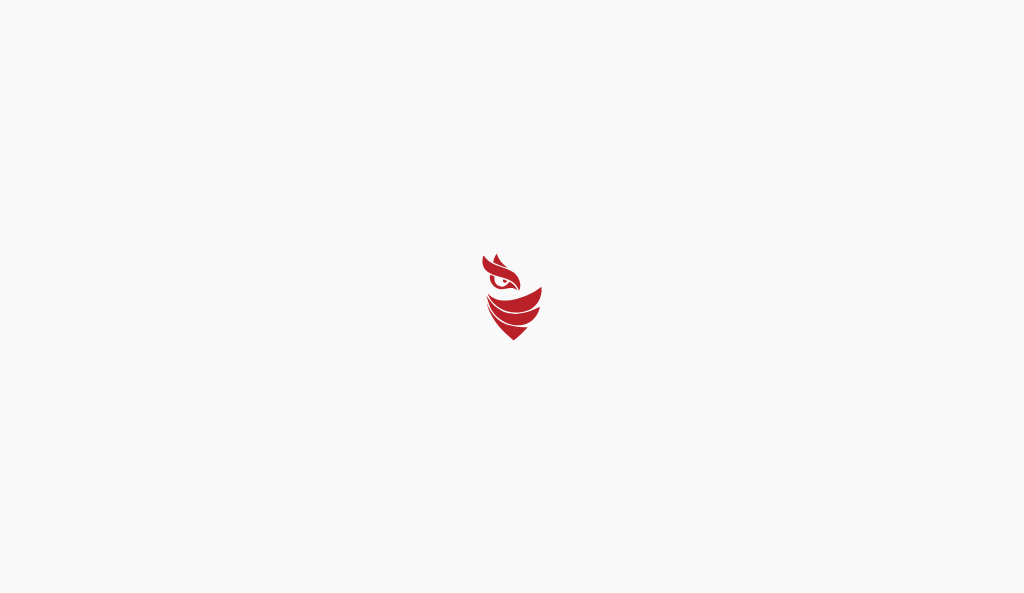 select on "Português (BR)" 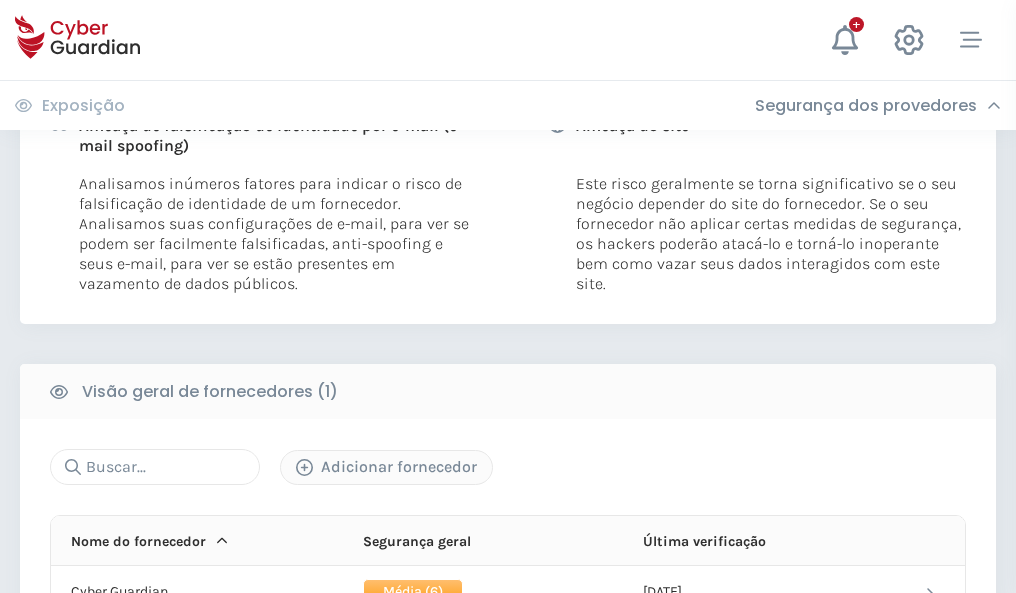 scroll, scrollTop: 1019, scrollLeft: 0, axis: vertical 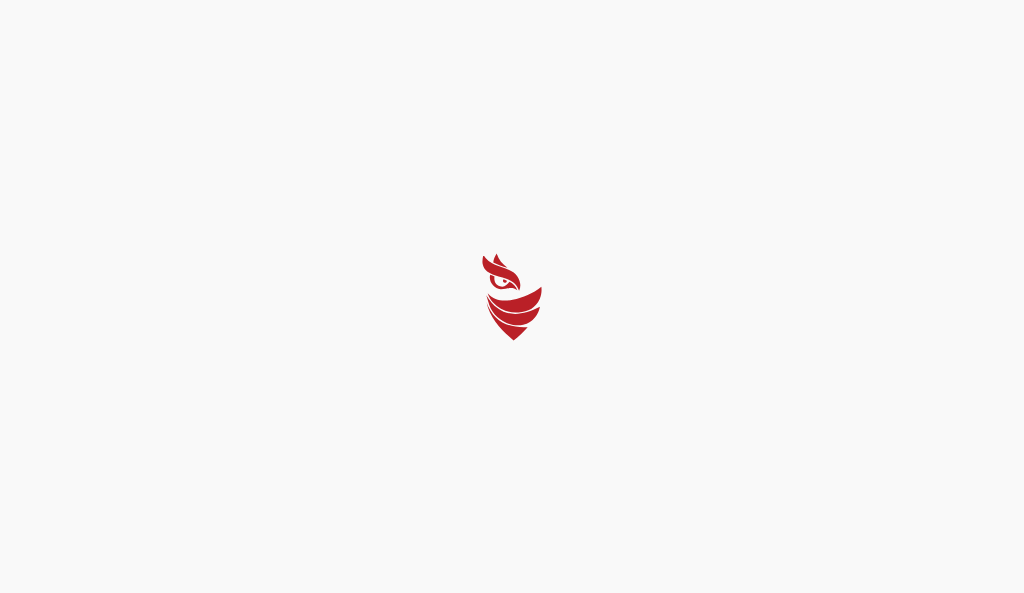 select on "Português (BR)" 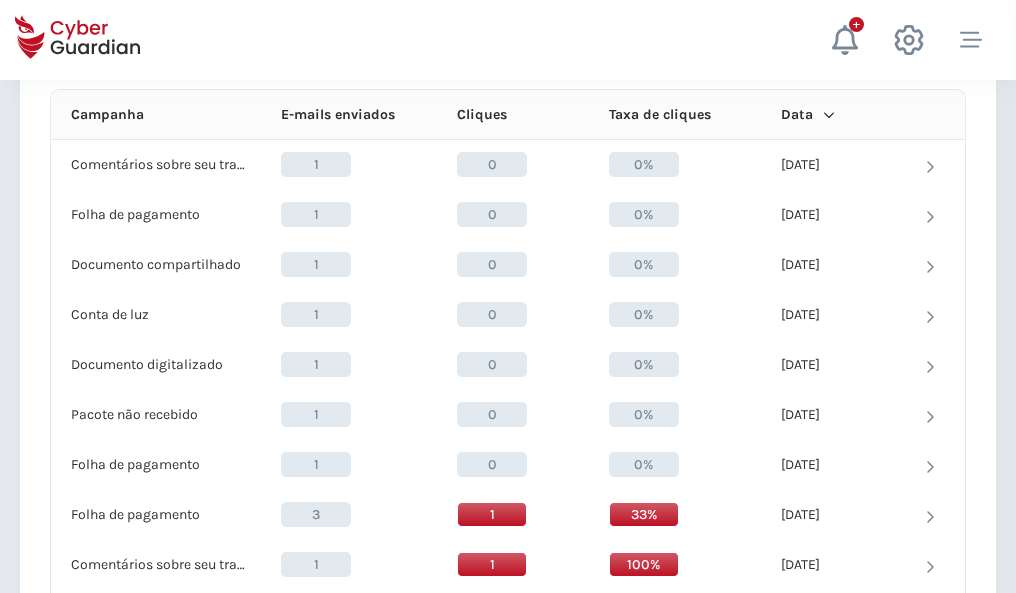 scroll, scrollTop: 1793, scrollLeft: 0, axis: vertical 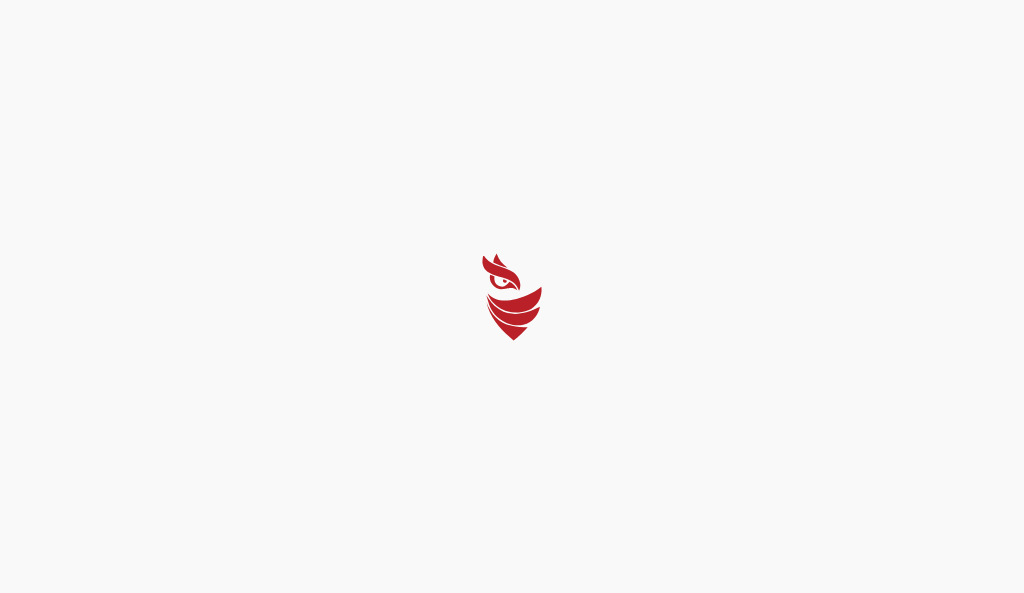 select on "Português (BR)" 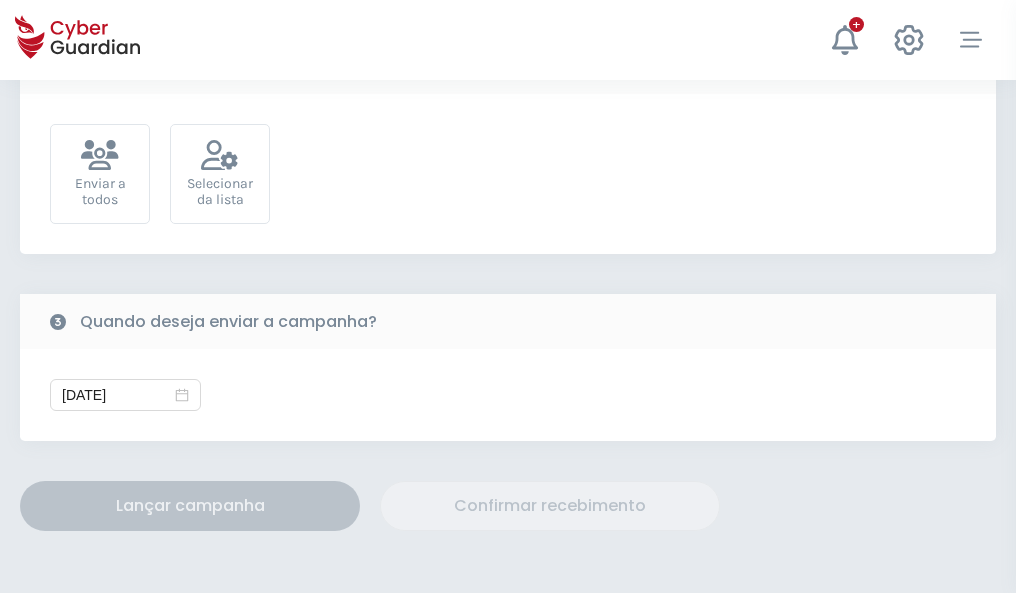 scroll, scrollTop: 732, scrollLeft: 0, axis: vertical 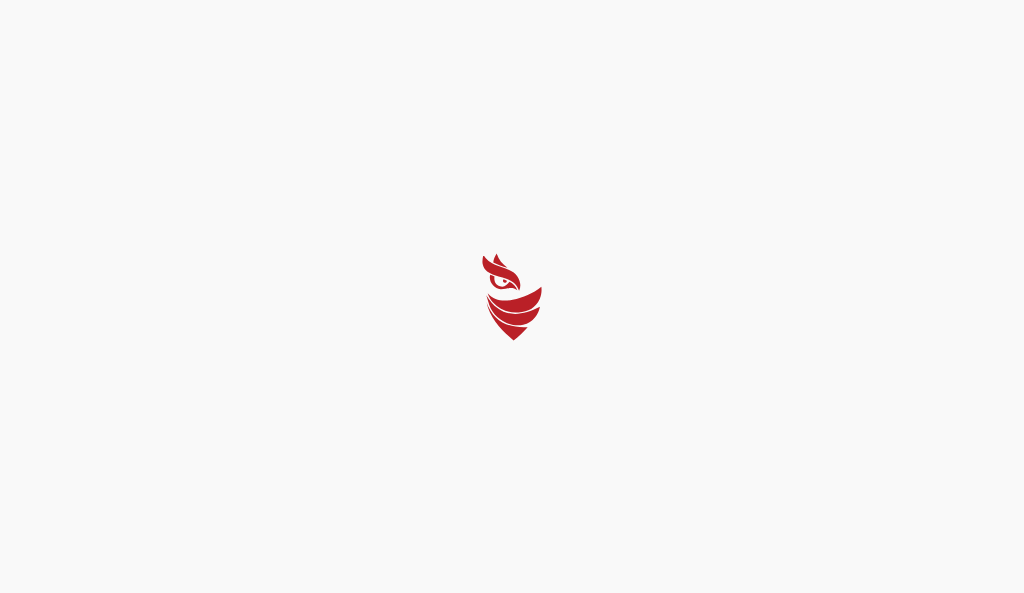 select on "Português (BR)" 